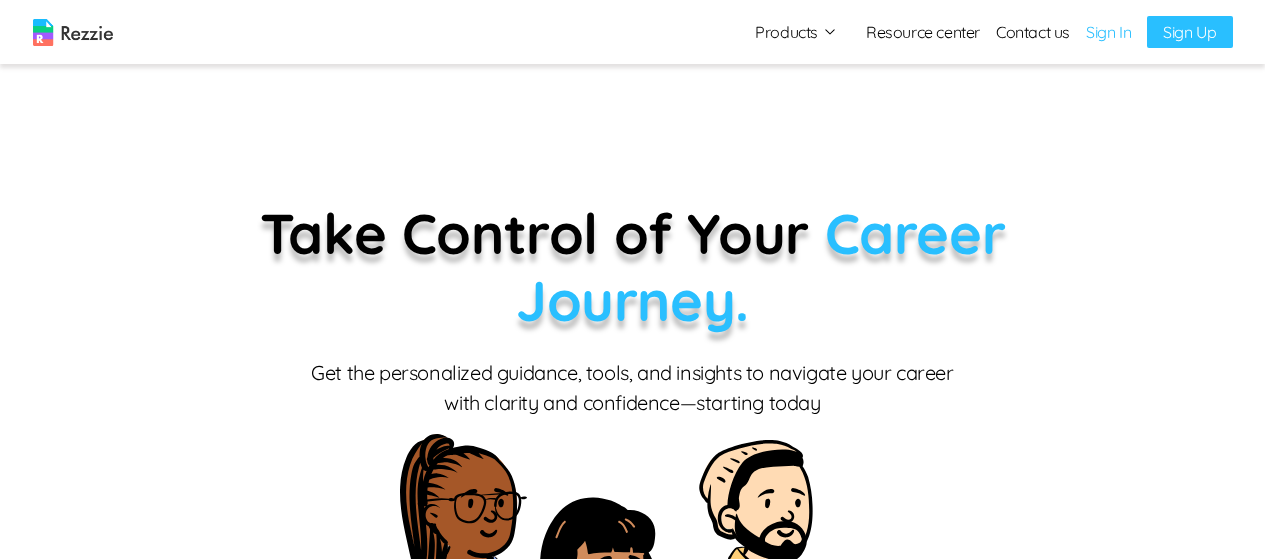scroll, scrollTop: 2790, scrollLeft: 0, axis: vertical 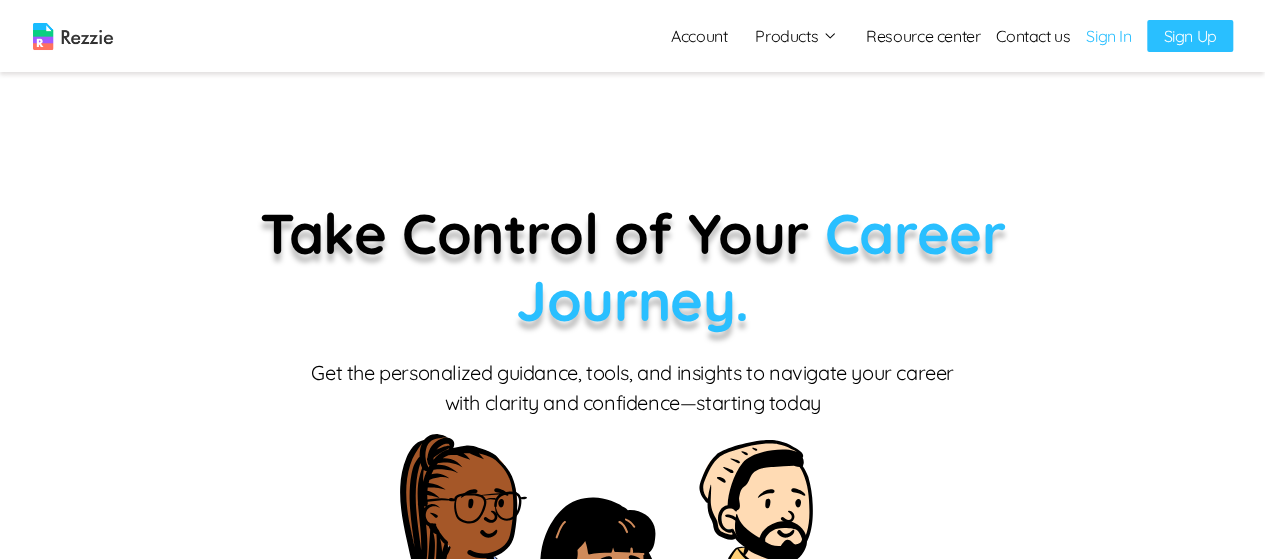 click on "Sign In" at bounding box center (1108, 36) 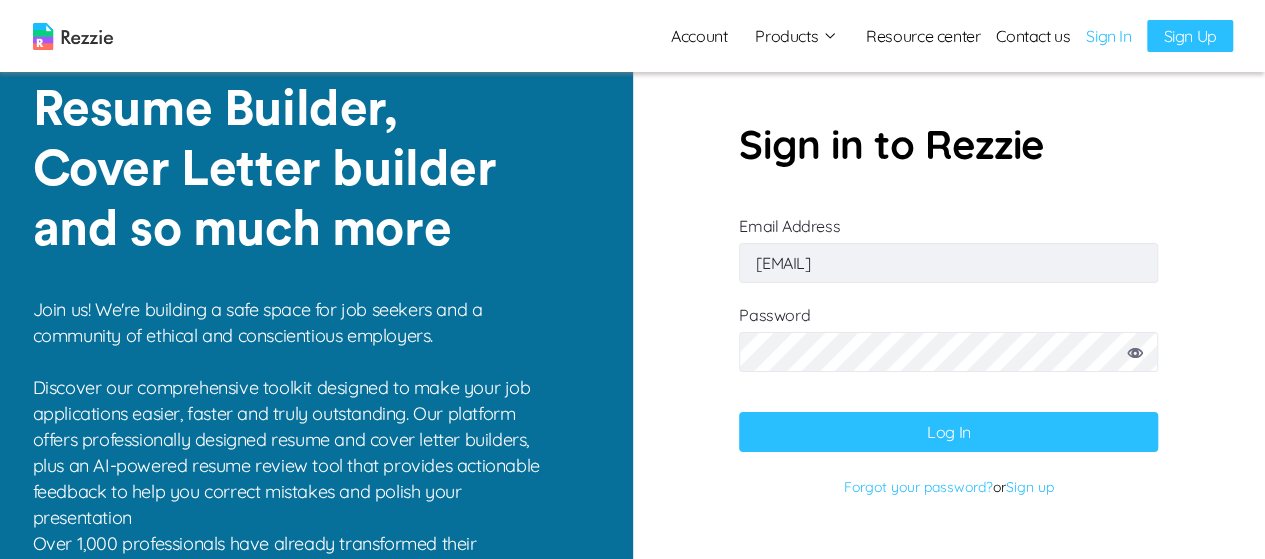 click on "mispodugnu@gufum.com" at bounding box center [948, 263] 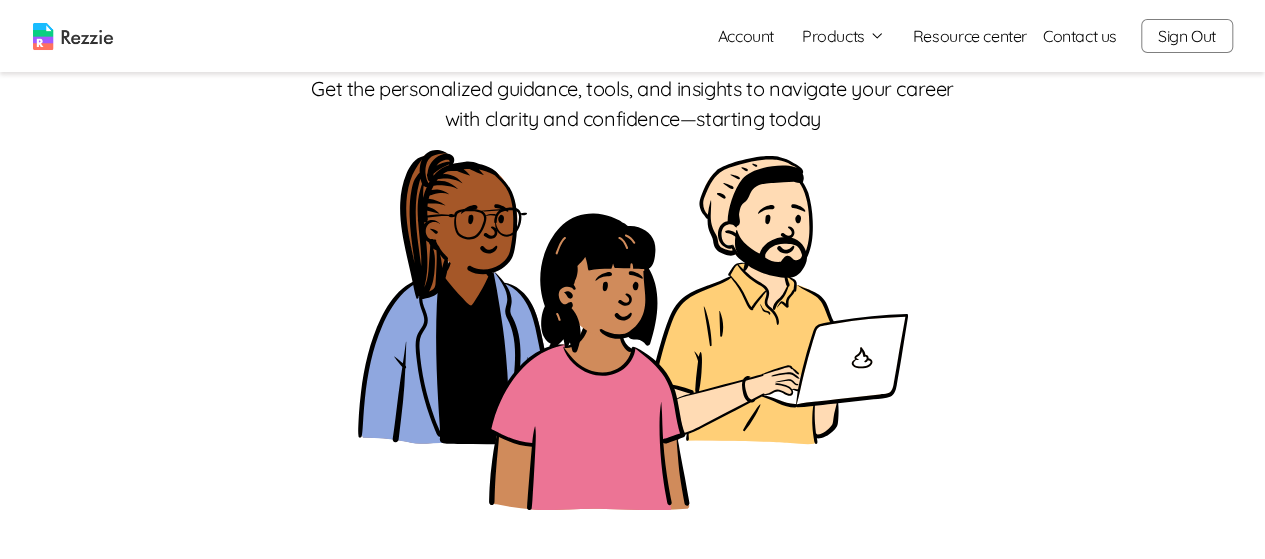 scroll, scrollTop: 262, scrollLeft: 0, axis: vertical 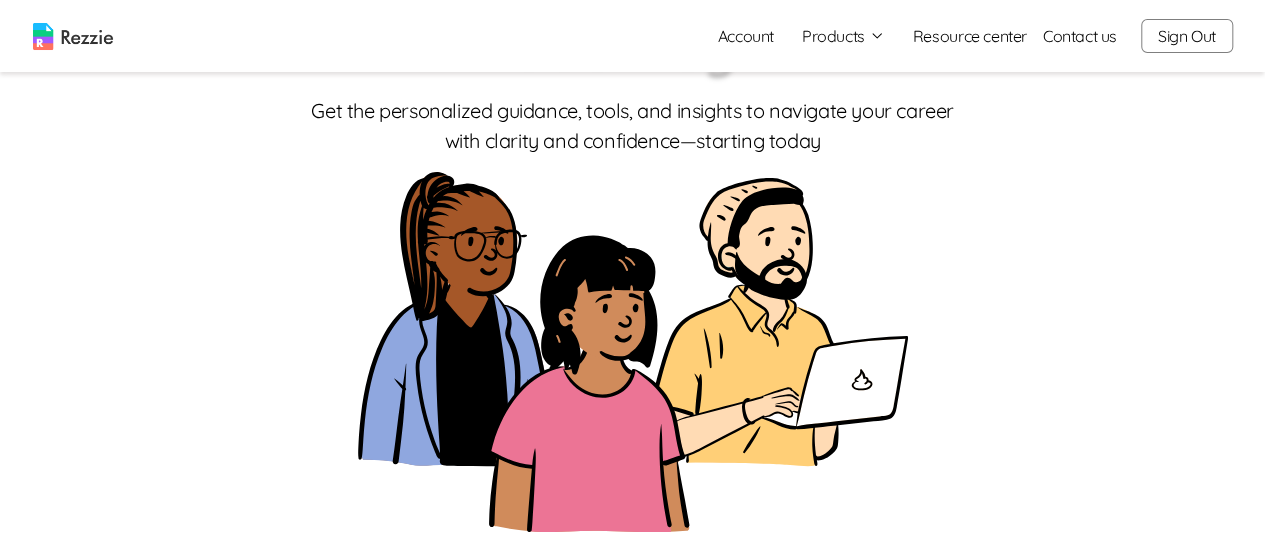 click on "Sign Out" at bounding box center (1187, 36) 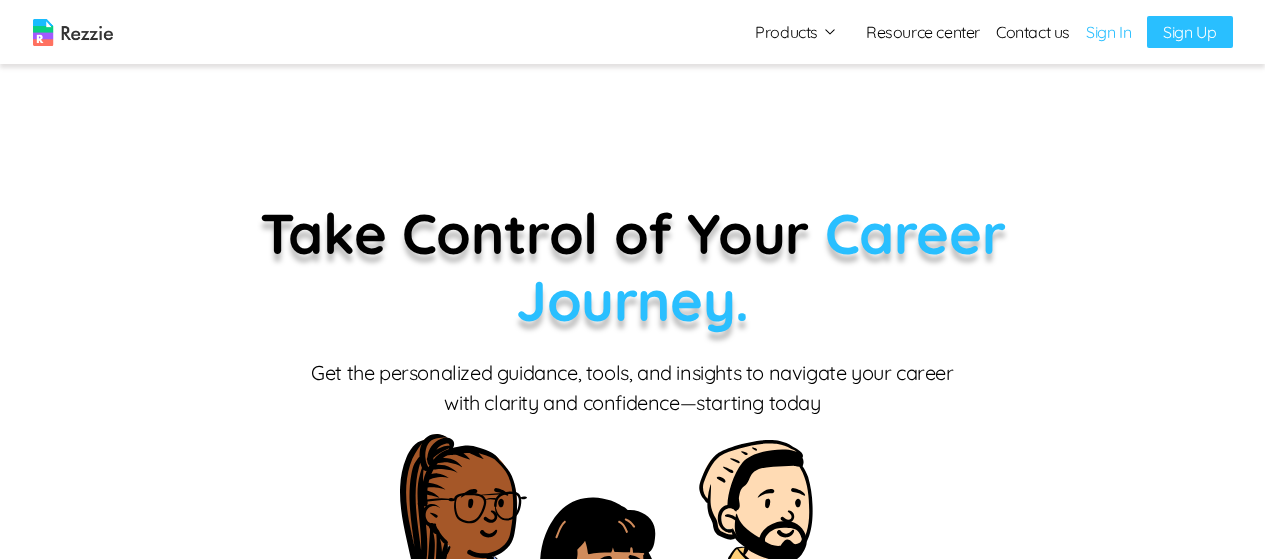 scroll, scrollTop: 0, scrollLeft: 0, axis: both 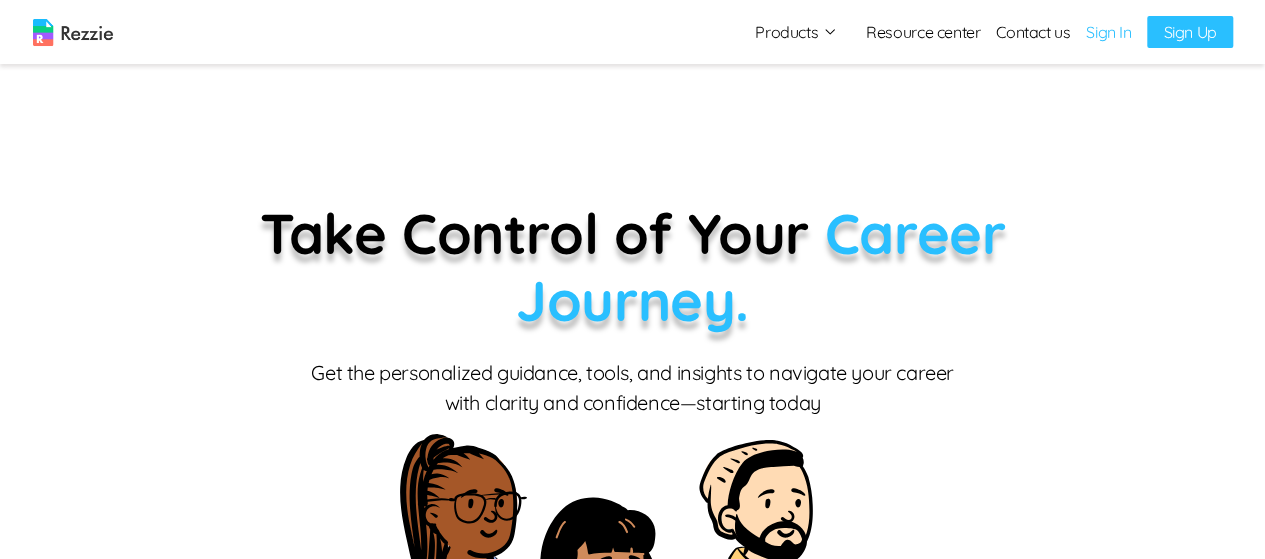 click on "Career Journey." at bounding box center [760, 266] 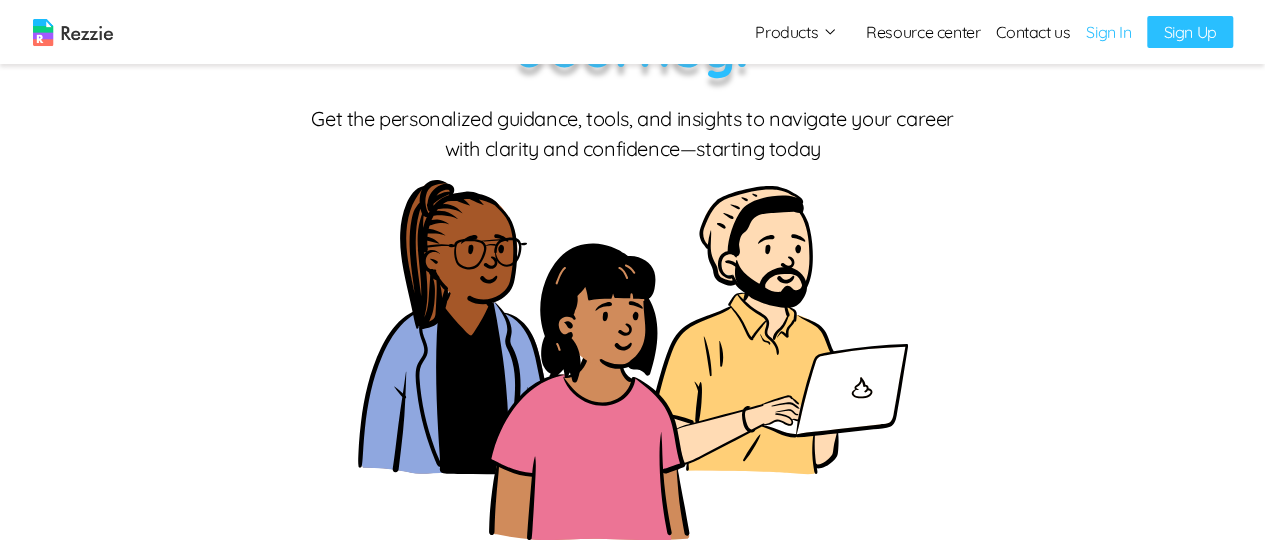 scroll, scrollTop: 0, scrollLeft: 0, axis: both 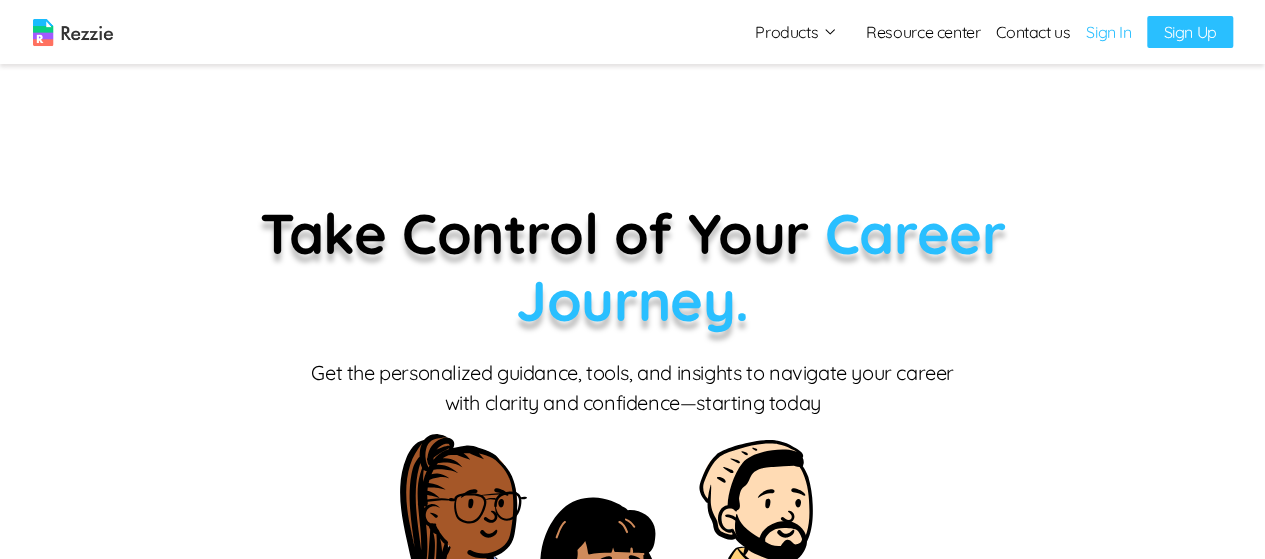 click on "Sign In" at bounding box center [1108, 32] 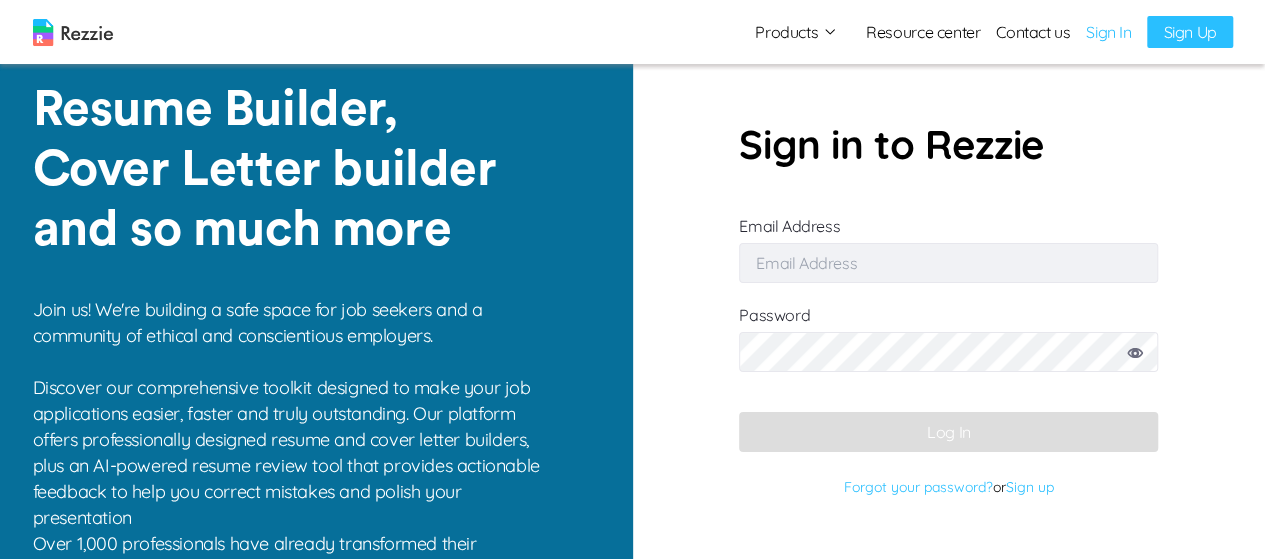 type on "[EMAIL]" 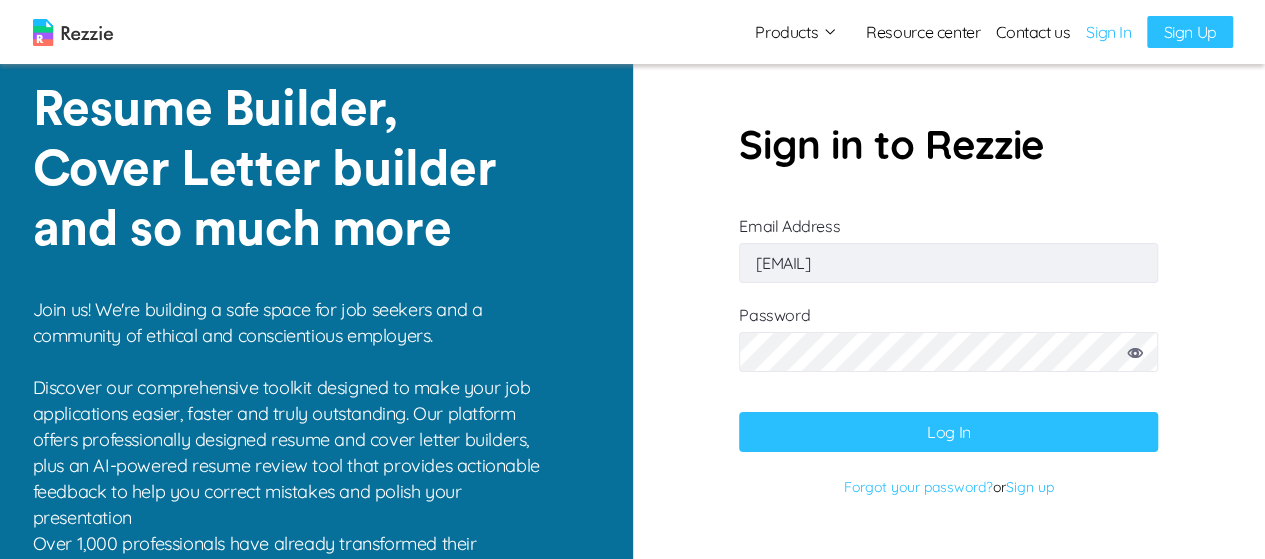 click on "Log In" at bounding box center [948, 432] 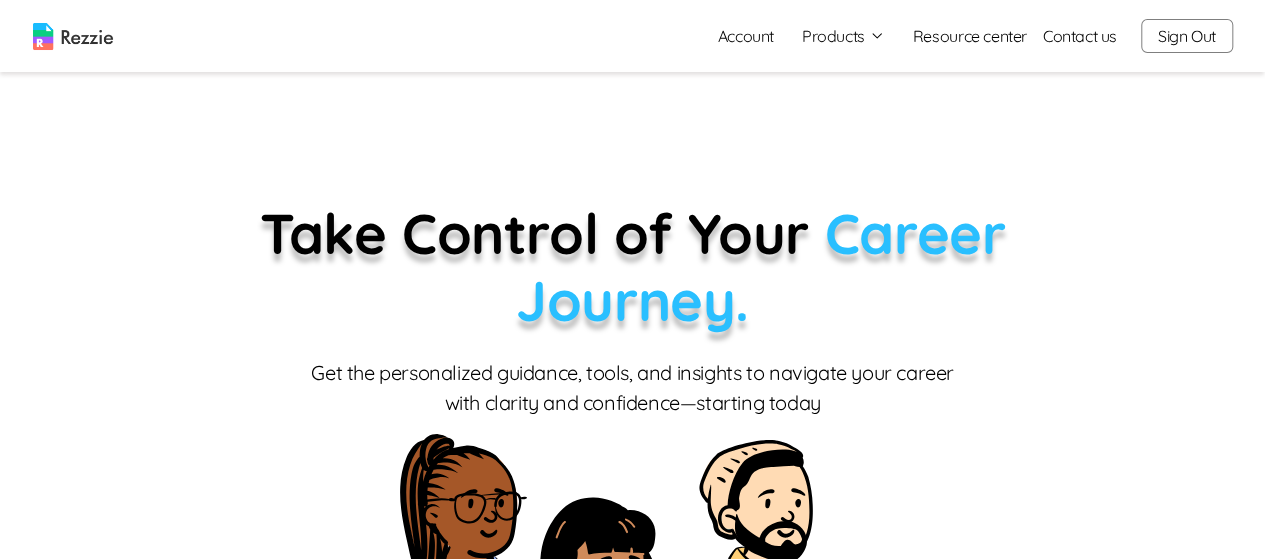 click on "Products" at bounding box center [843, 36] 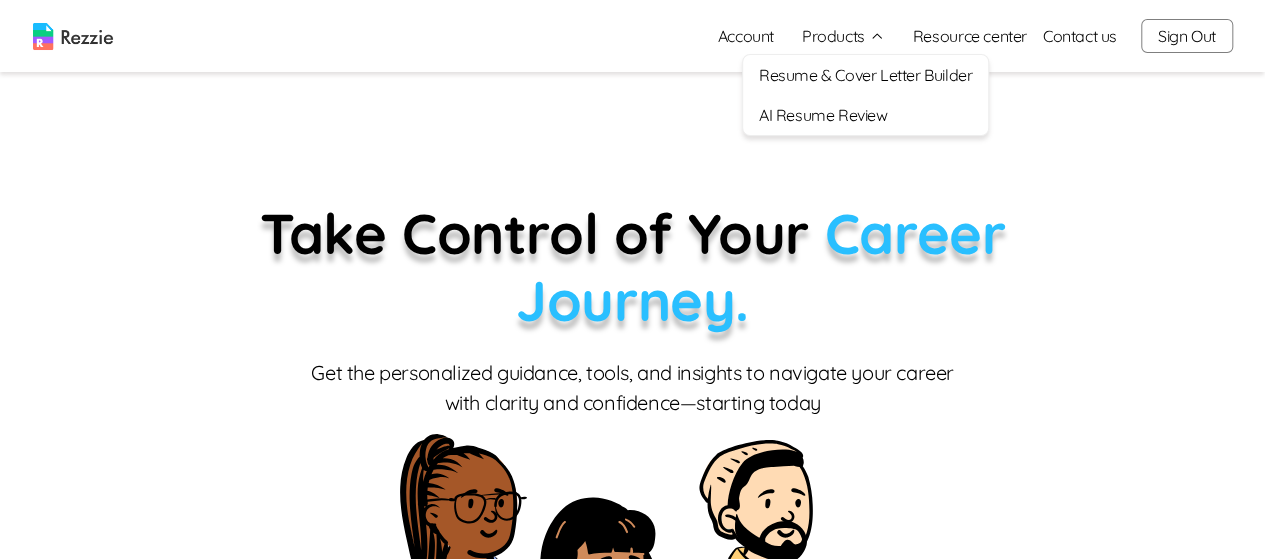 click on "Account" at bounding box center [746, 36] 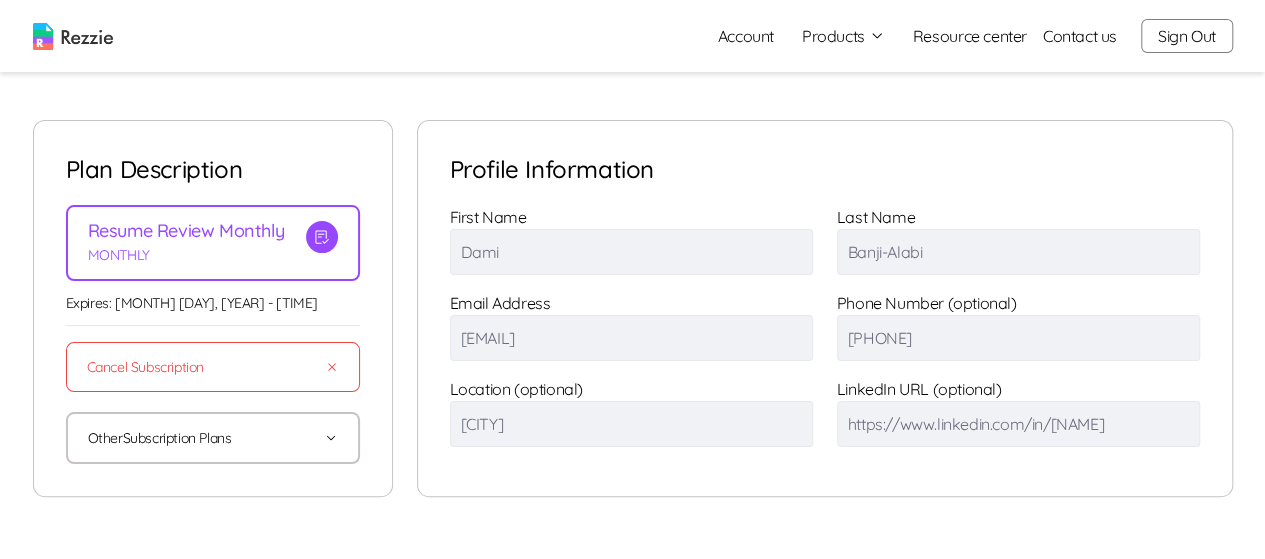 click on "Products" at bounding box center [843, 36] 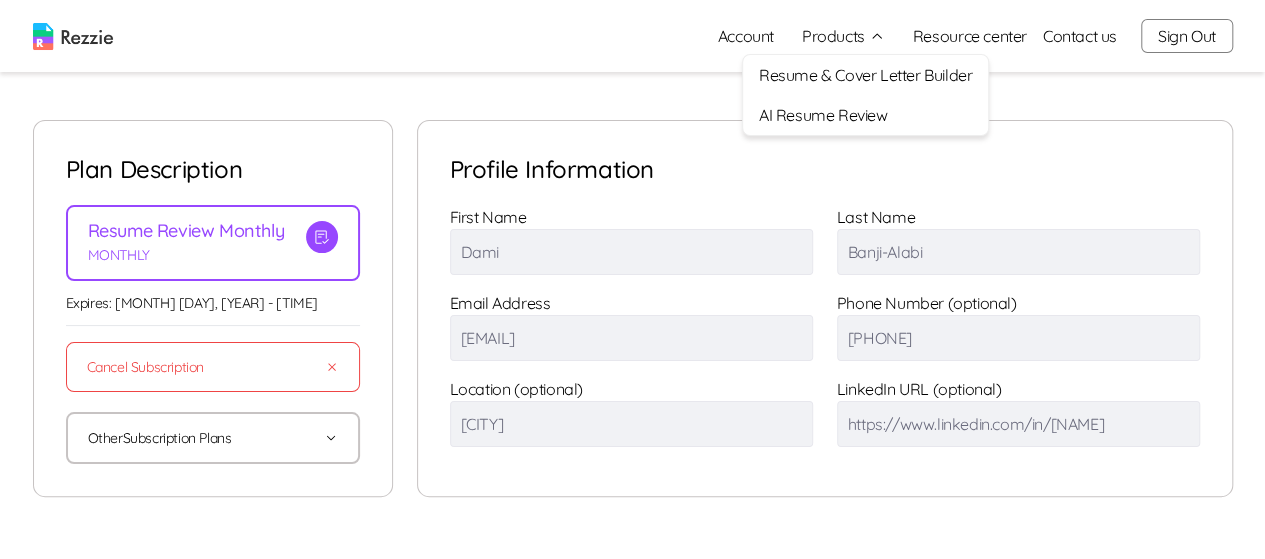click on "Resume & Cover Letter Builder" at bounding box center (865, 75) 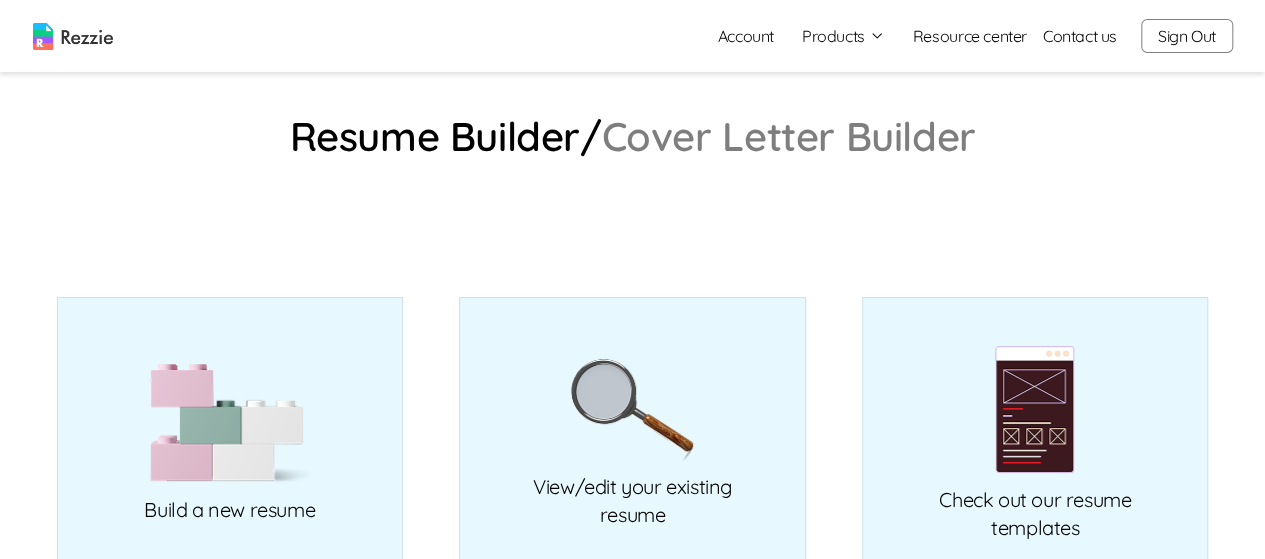 click on "Cover Letter Builder" at bounding box center [789, 136] 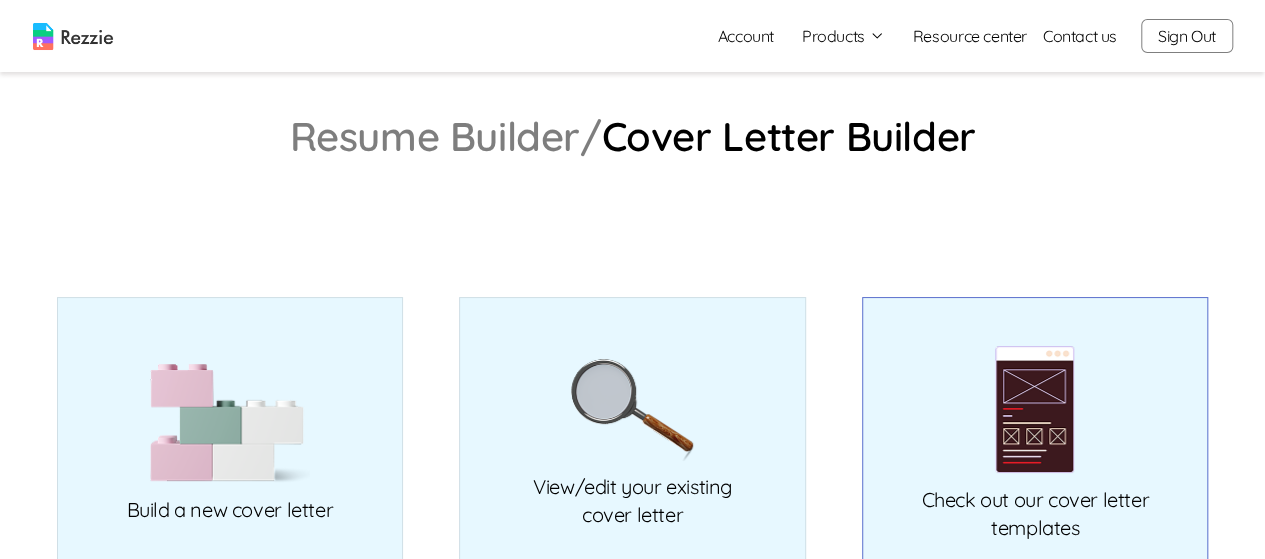 click at bounding box center (1035, 409) 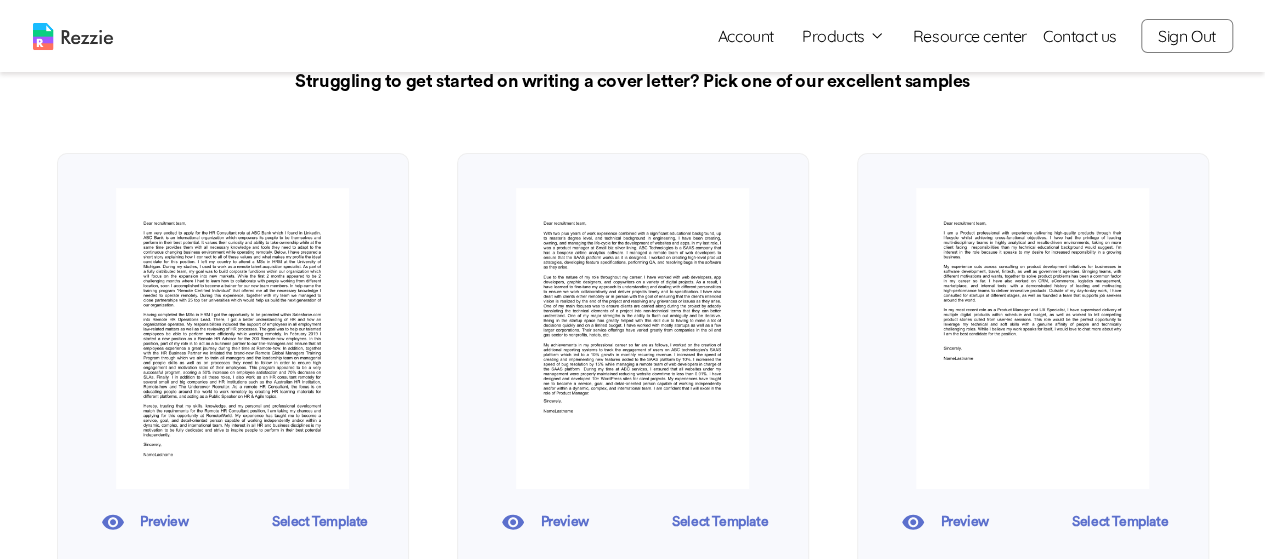 scroll, scrollTop: 0, scrollLeft: 0, axis: both 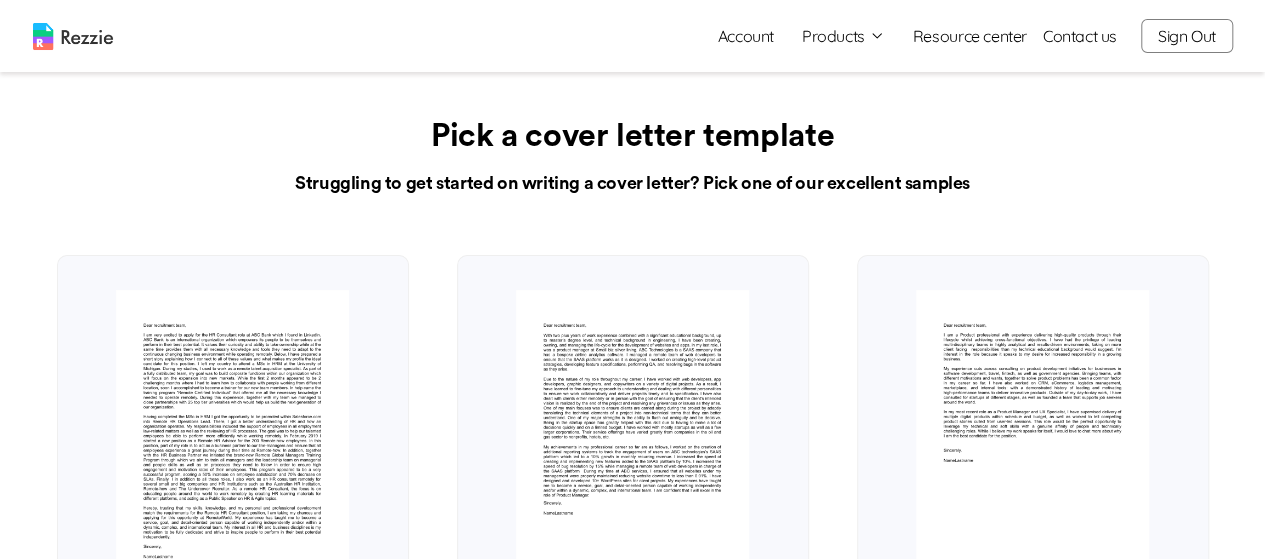 click on "Products" at bounding box center (843, 36) 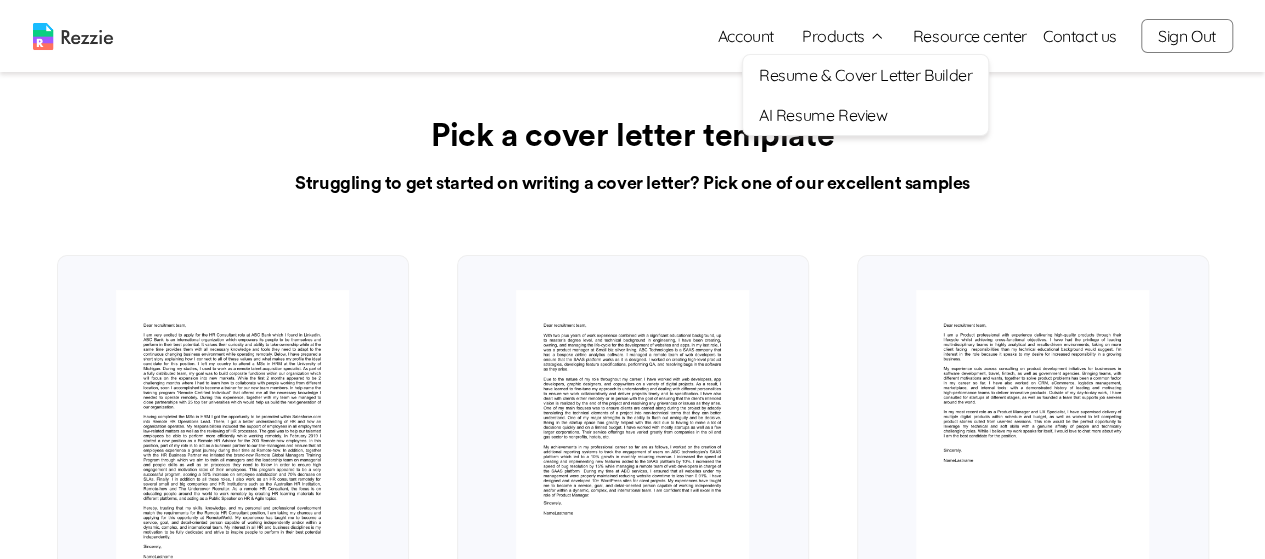 click on "Resume & Cover Letter Builder" at bounding box center (865, 75) 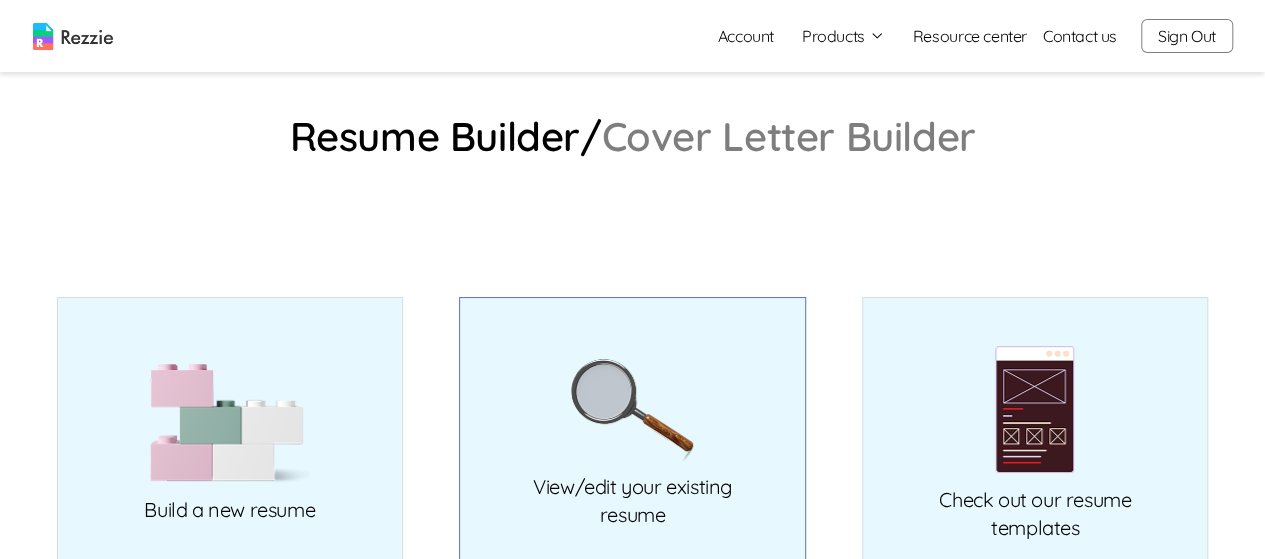 click on "View/edit your existing   resume" at bounding box center (632, 437) 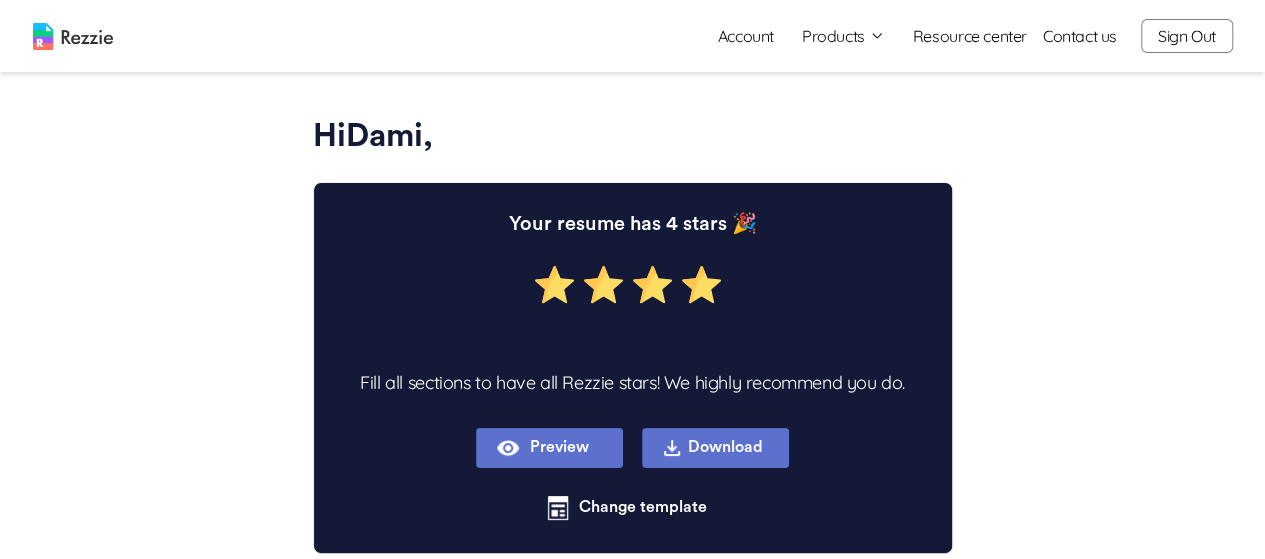 type on "x" 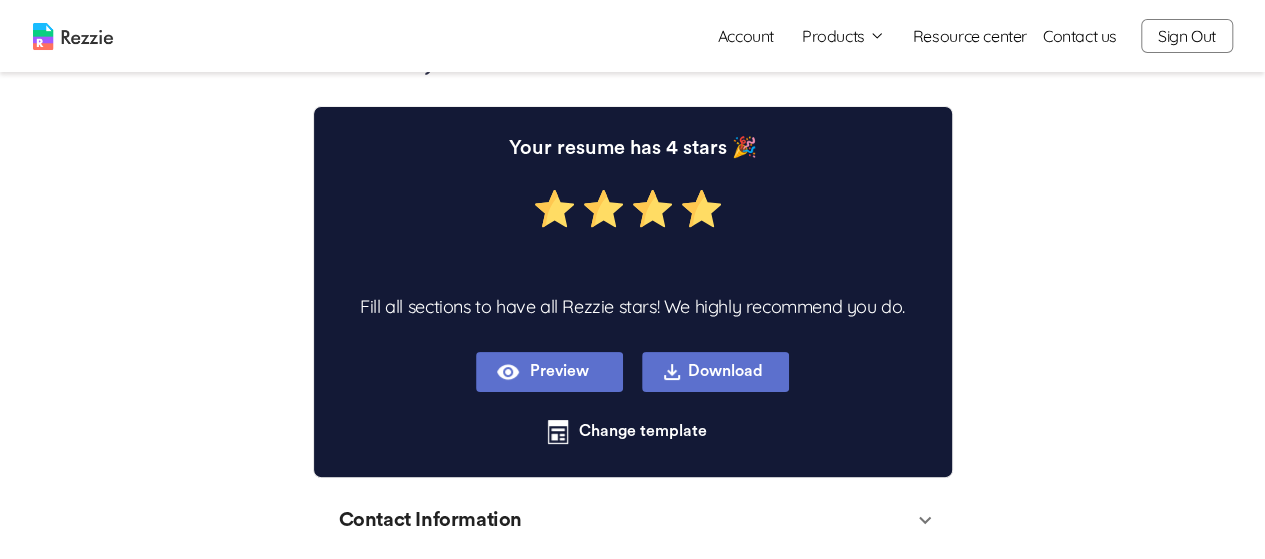 scroll, scrollTop: 0, scrollLeft: 0, axis: both 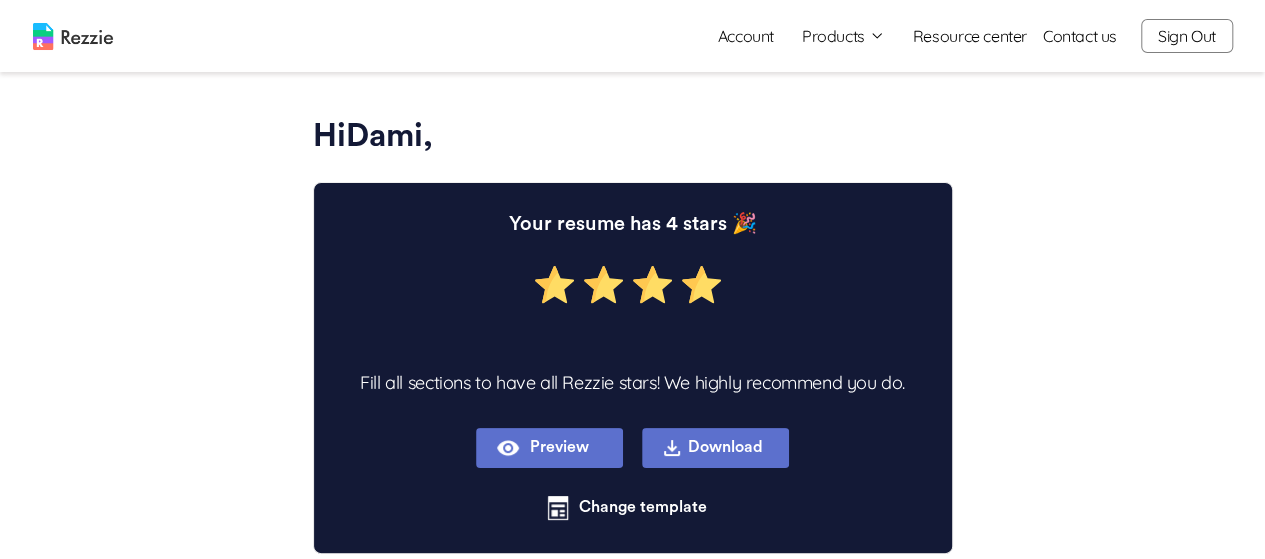 click on "Products" at bounding box center (843, 36) 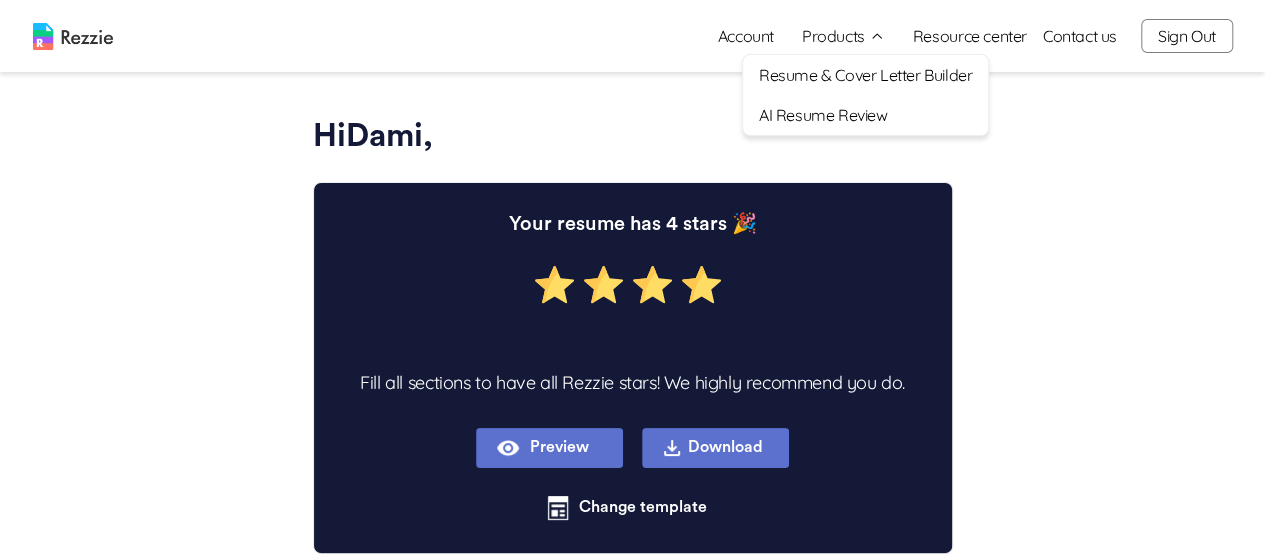 click on "Resume & Cover Letter Builder" at bounding box center (865, 75) 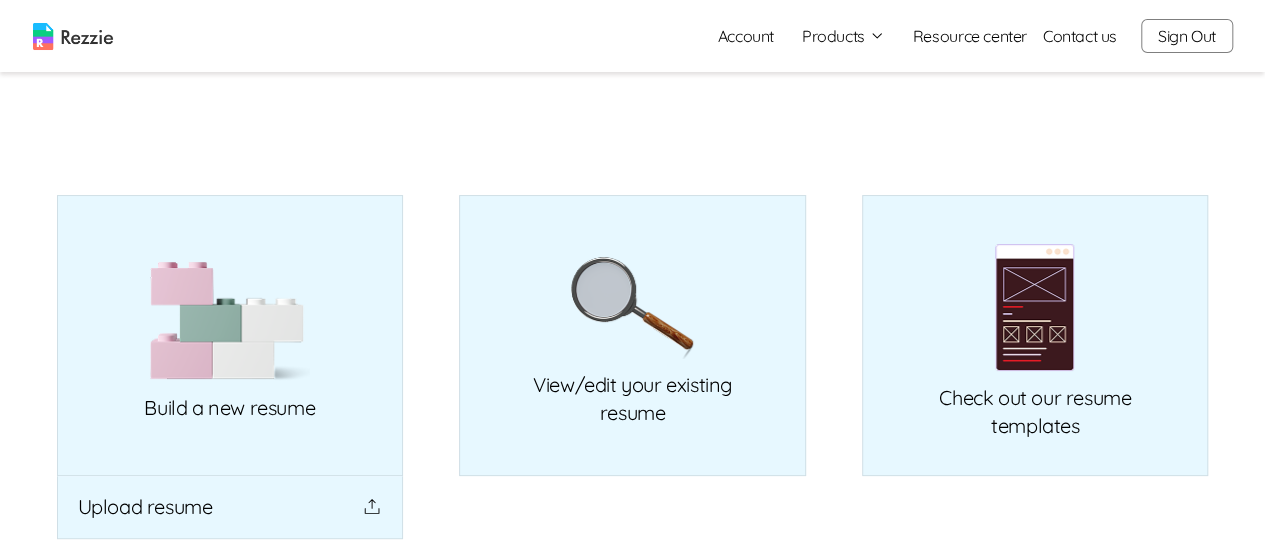 scroll, scrollTop: 0, scrollLeft: 0, axis: both 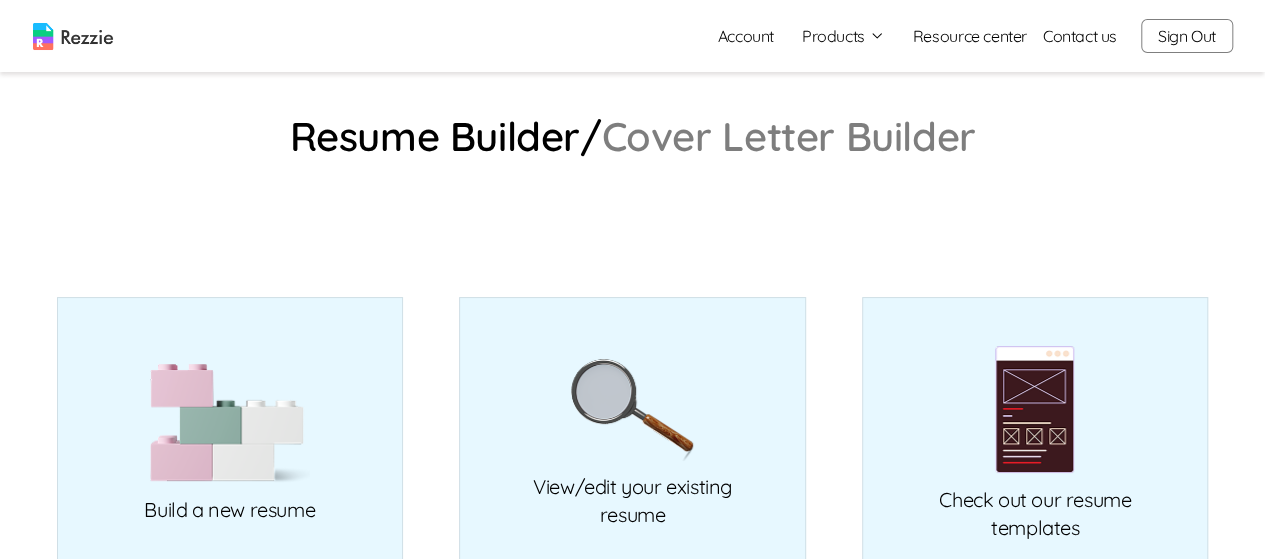 click on "Cover Letter Builder" at bounding box center (789, 136) 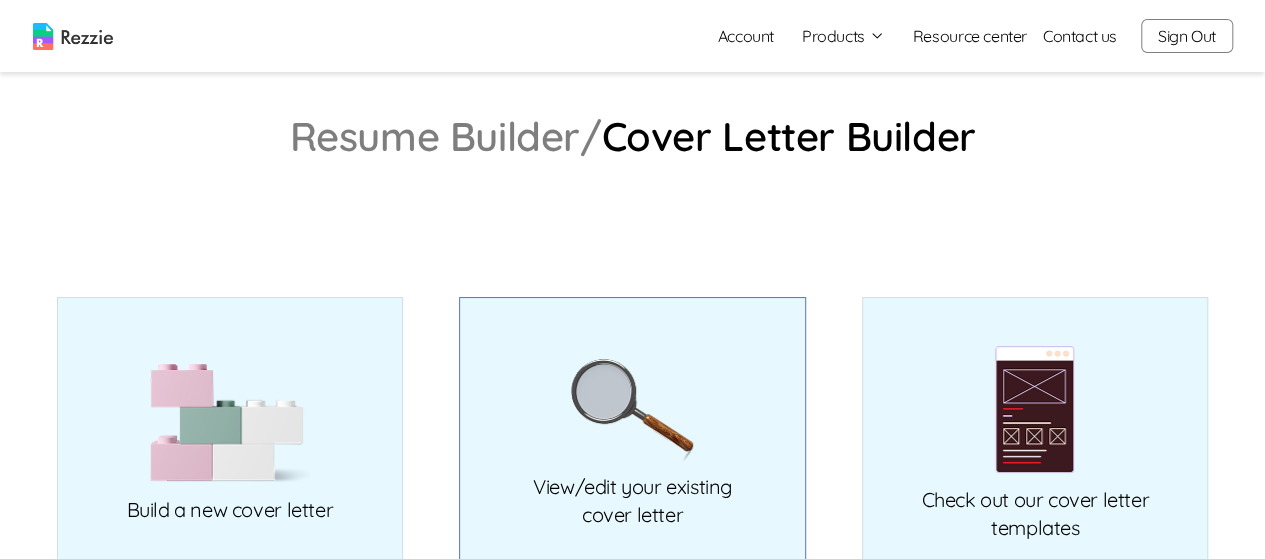 click on "View/edit your existing  cover letter" at bounding box center (632, 437) 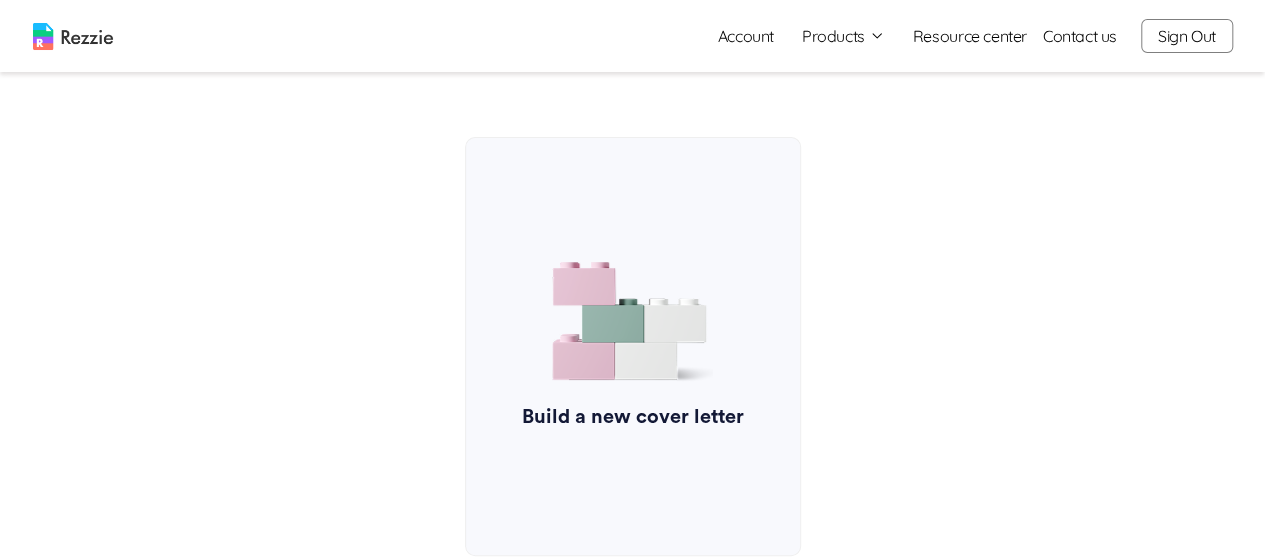 scroll, scrollTop: 75, scrollLeft: 0, axis: vertical 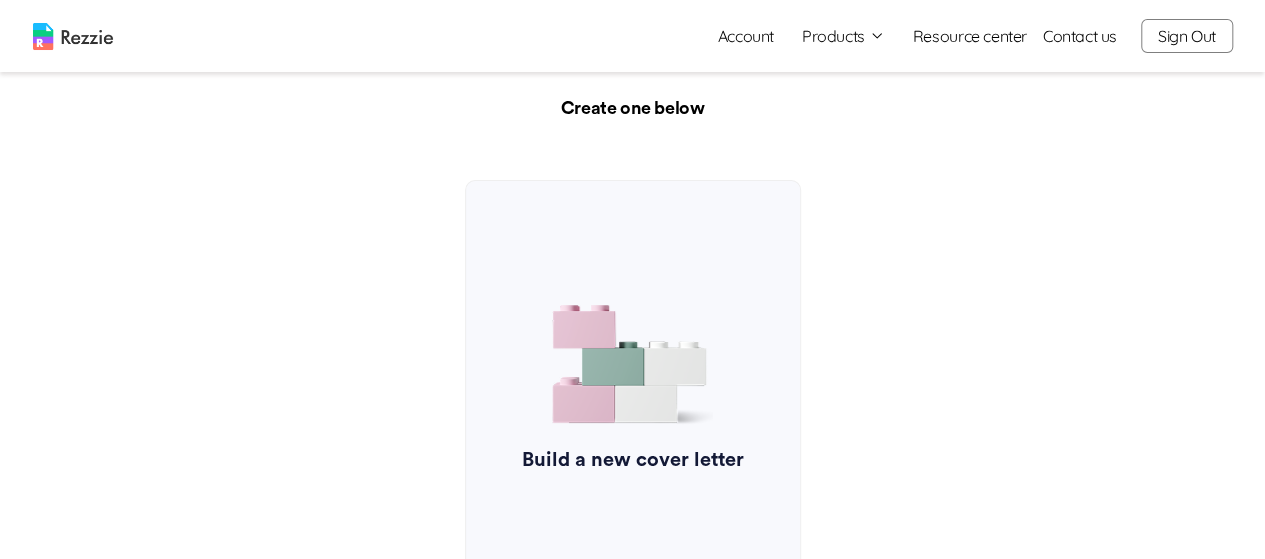 click on "Products" at bounding box center (843, 36) 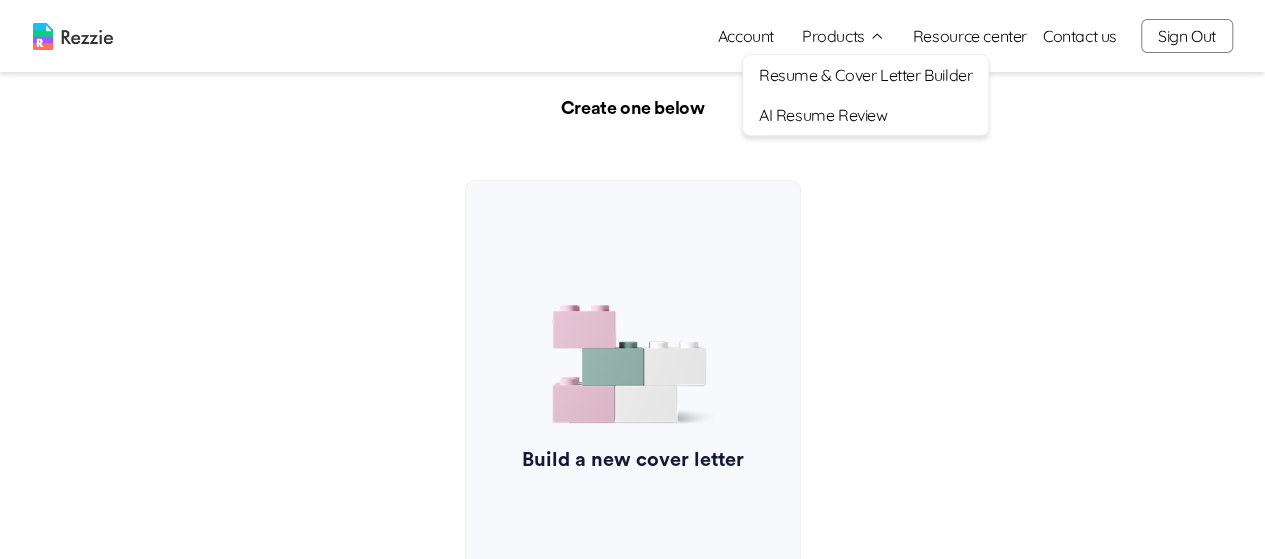 click on "Resume & Cover Letter Builder" at bounding box center (865, 75) 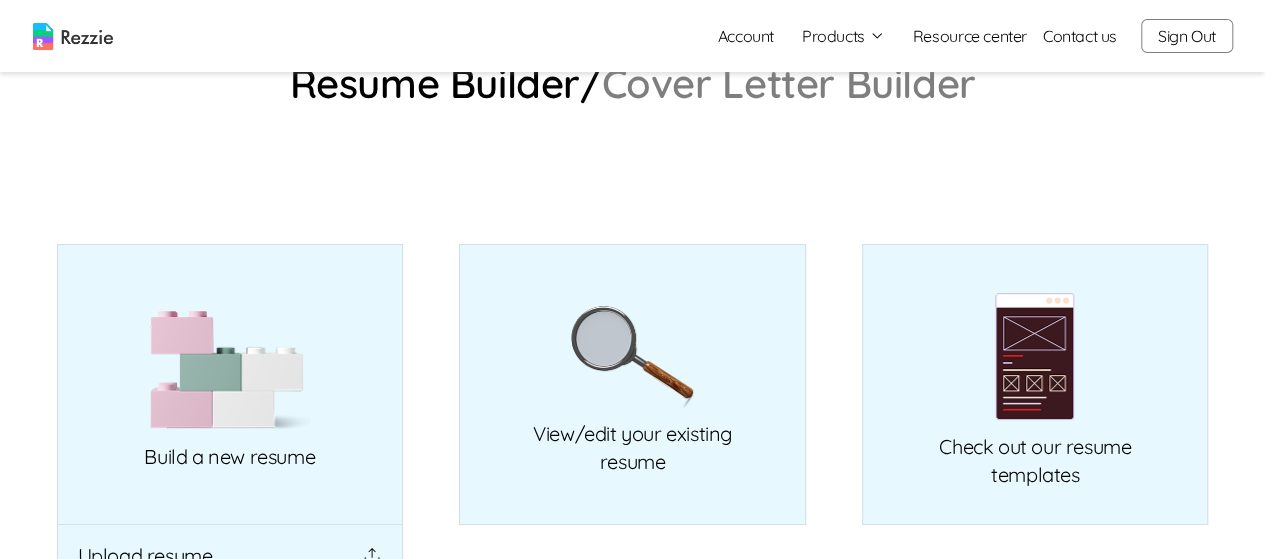 scroll, scrollTop: 0, scrollLeft: 0, axis: both 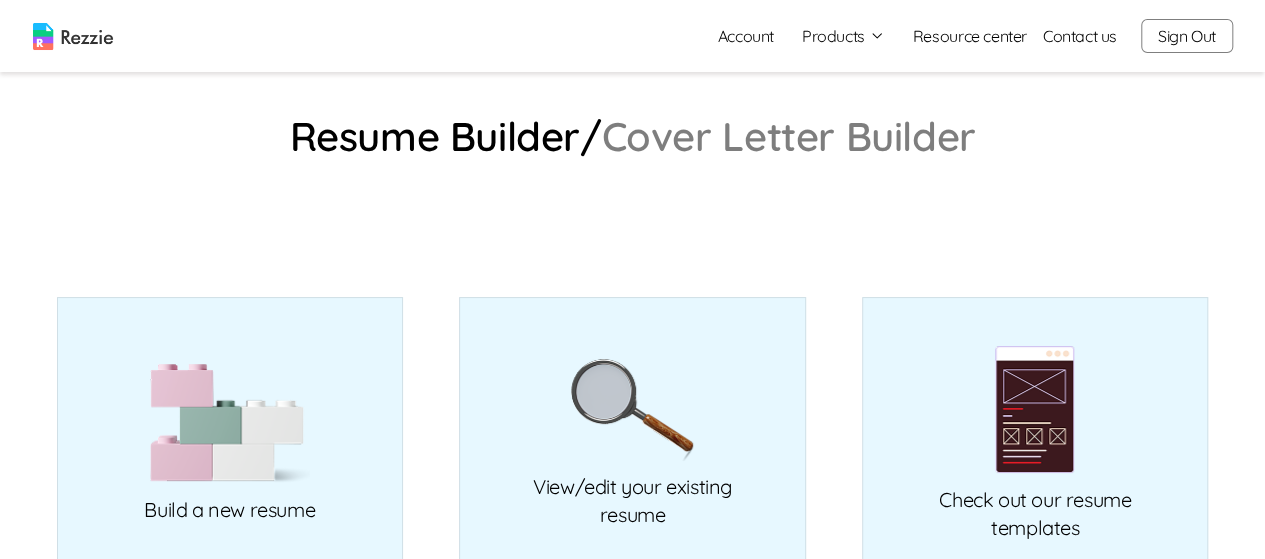 click on "Cover Letter Builder" at bounding box center (789, 136) 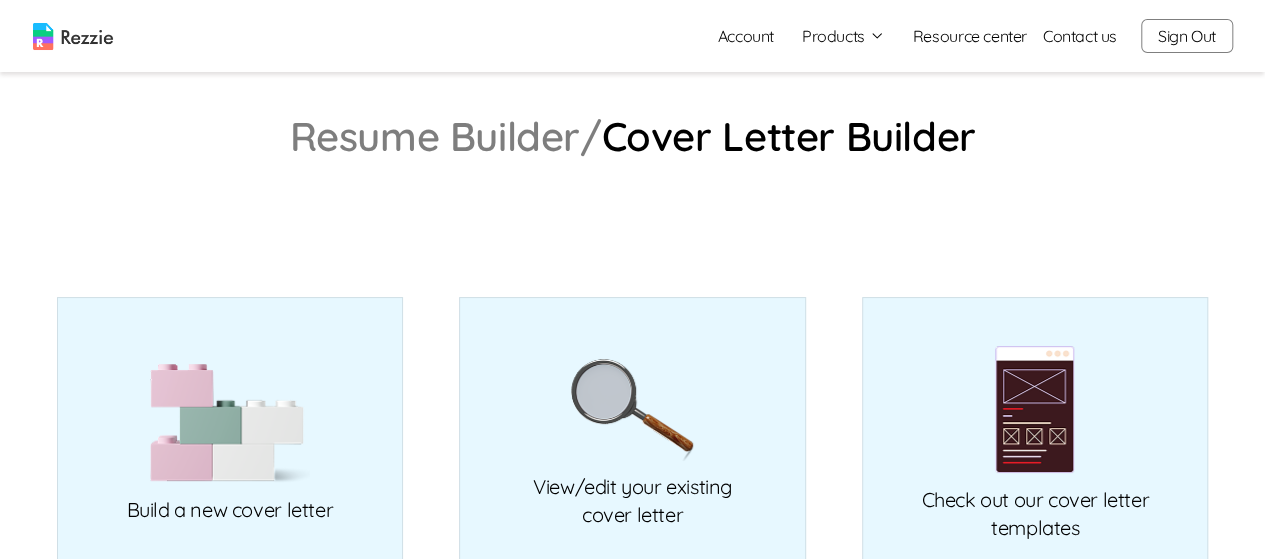 click on "Resume Builder/" at bounding box center (445, 136) 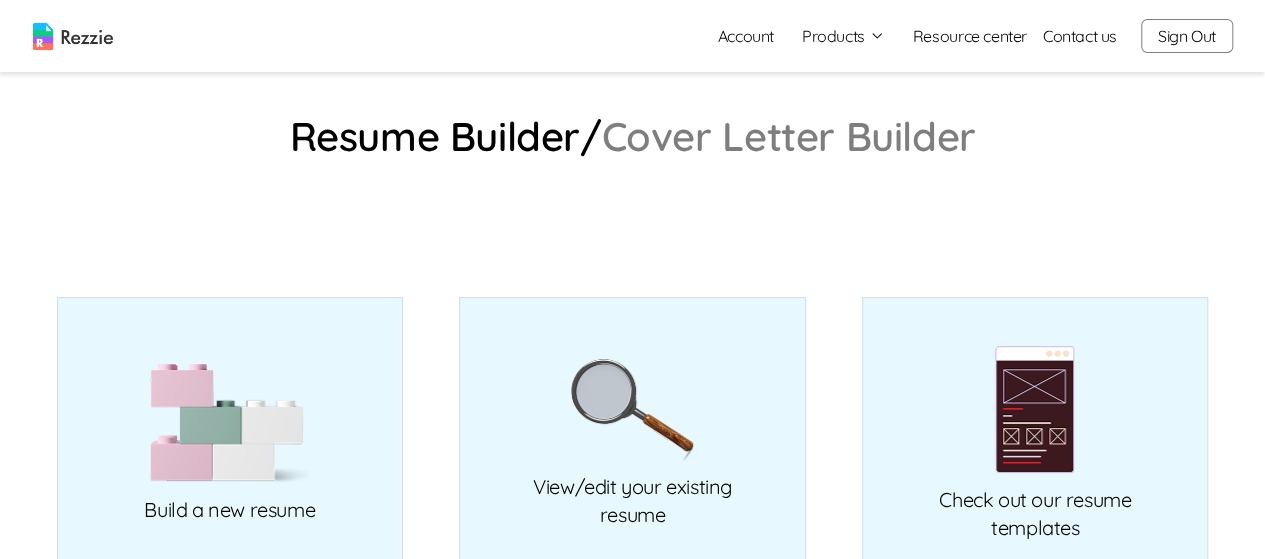 click on "Cover Letter Builder" at bounding box center (789, 136) 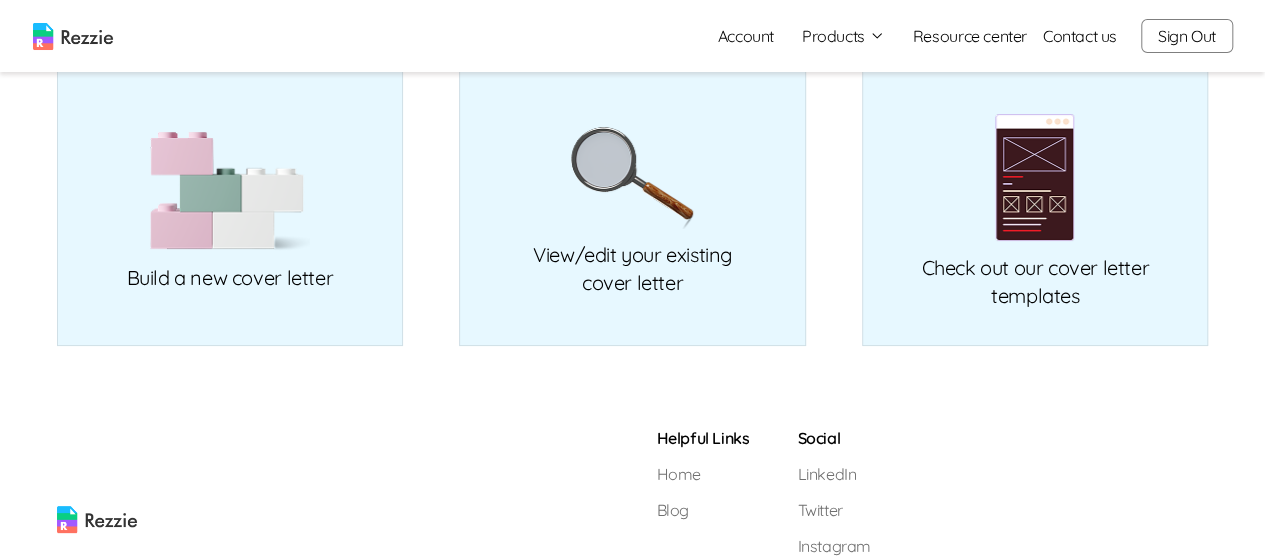 scroll, scrollTop: 236, scrollLeft: 0, axis: vertical 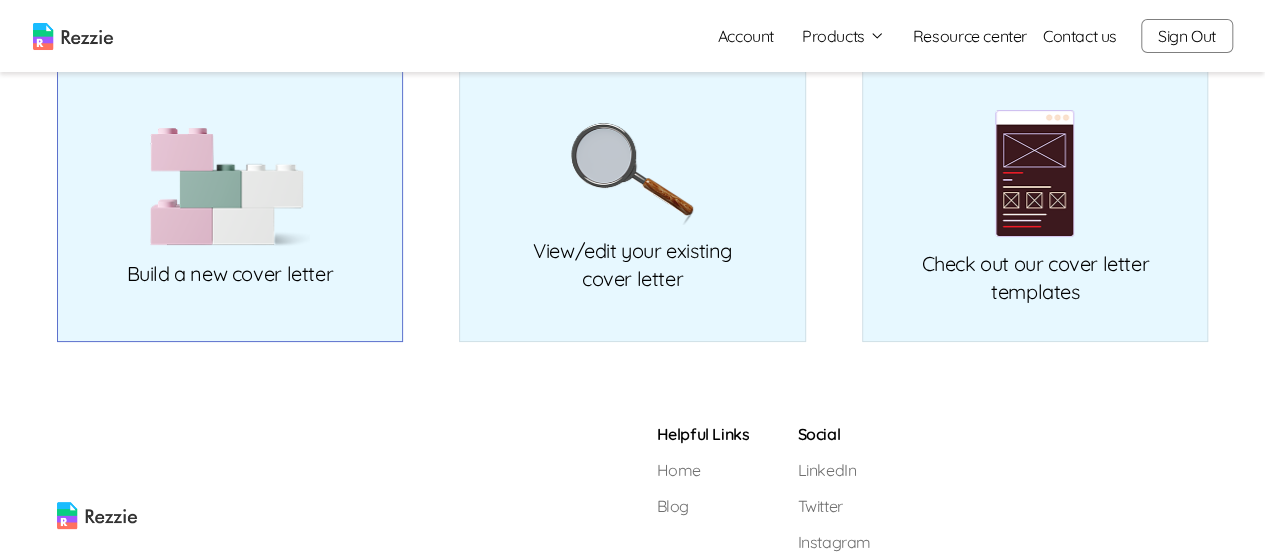 click on "Build a new cover letter" at bounding box center [230, 201] 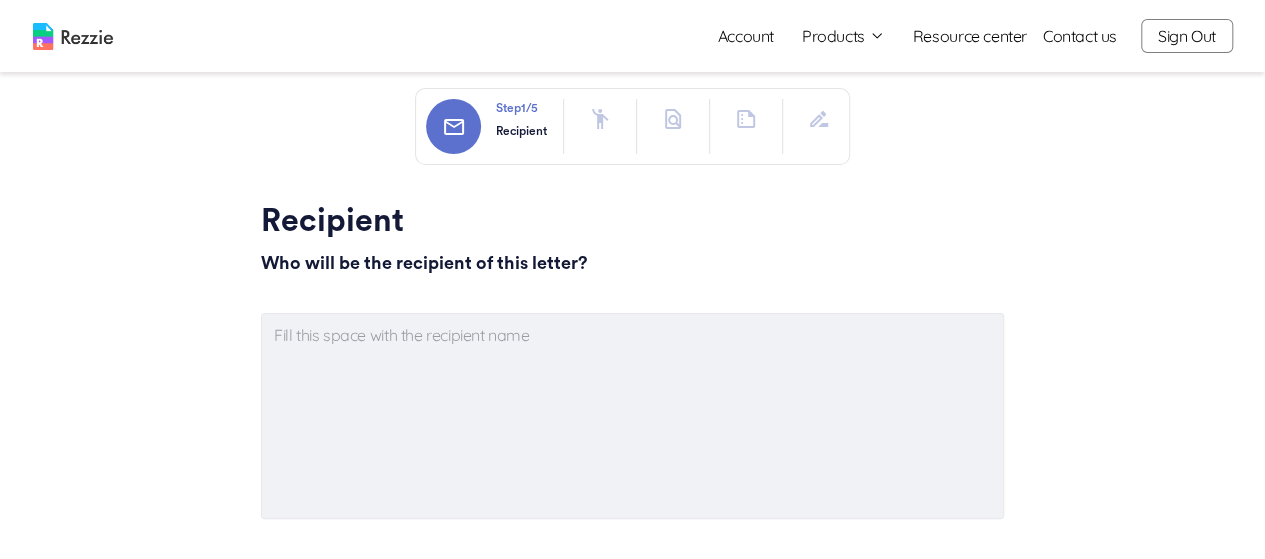 scroll, scrollTop: 0, scrollLeft: 0, axis: both 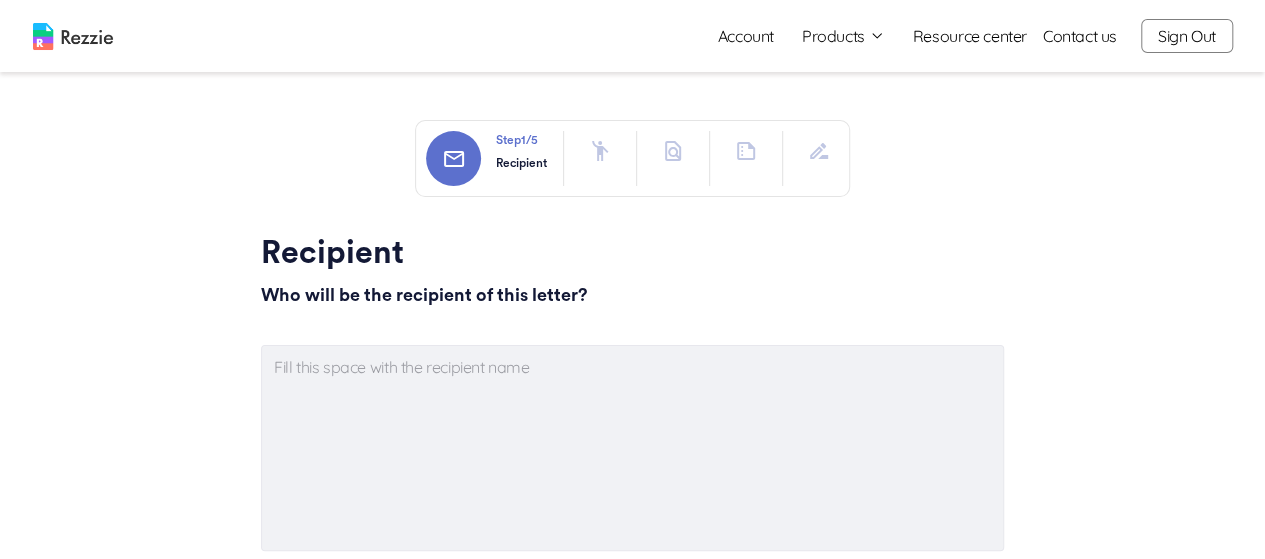 type on "x" 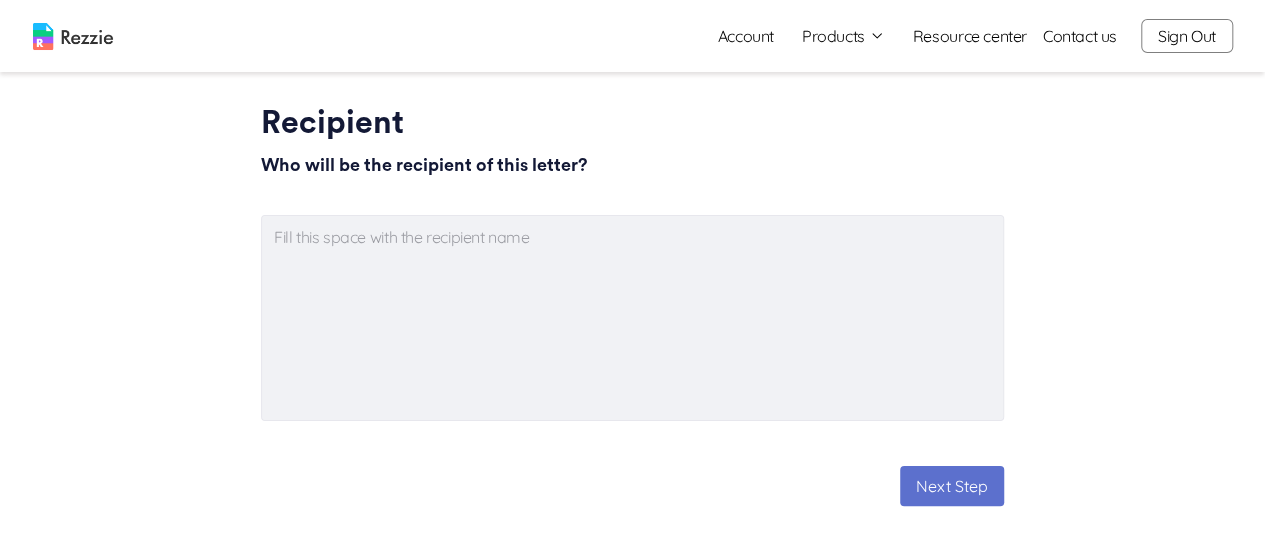 scroll, scrollTop: 0, scrollLeft: 0, axis: both 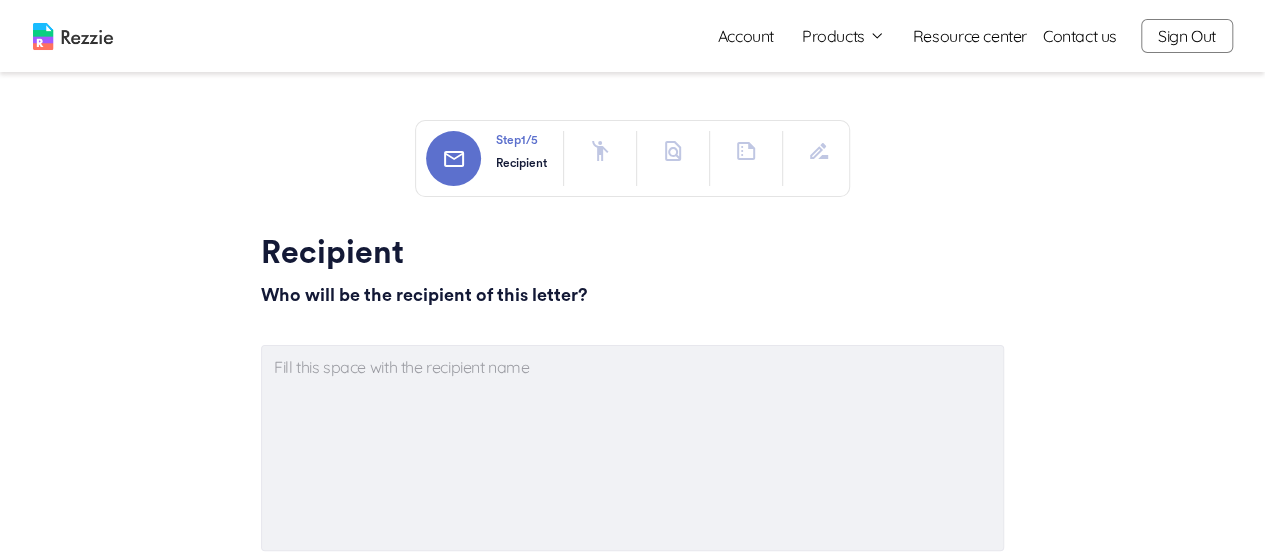 click on "Products" at bounding box center (843, 36) 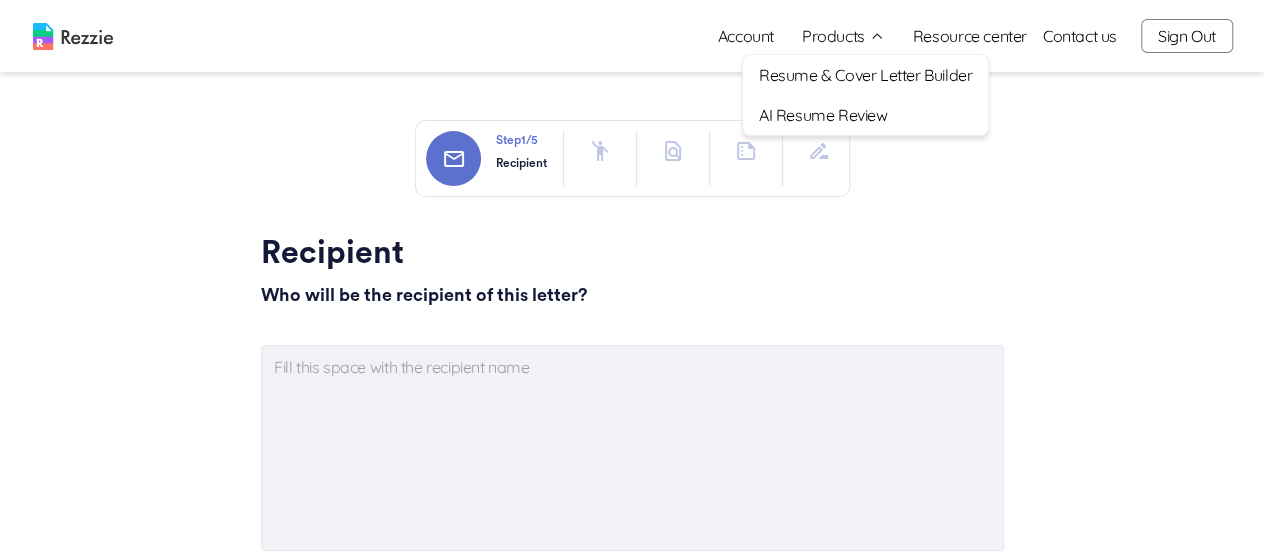 click on "Resume & Cover Letter Builder" at bounding box center (865, 75) 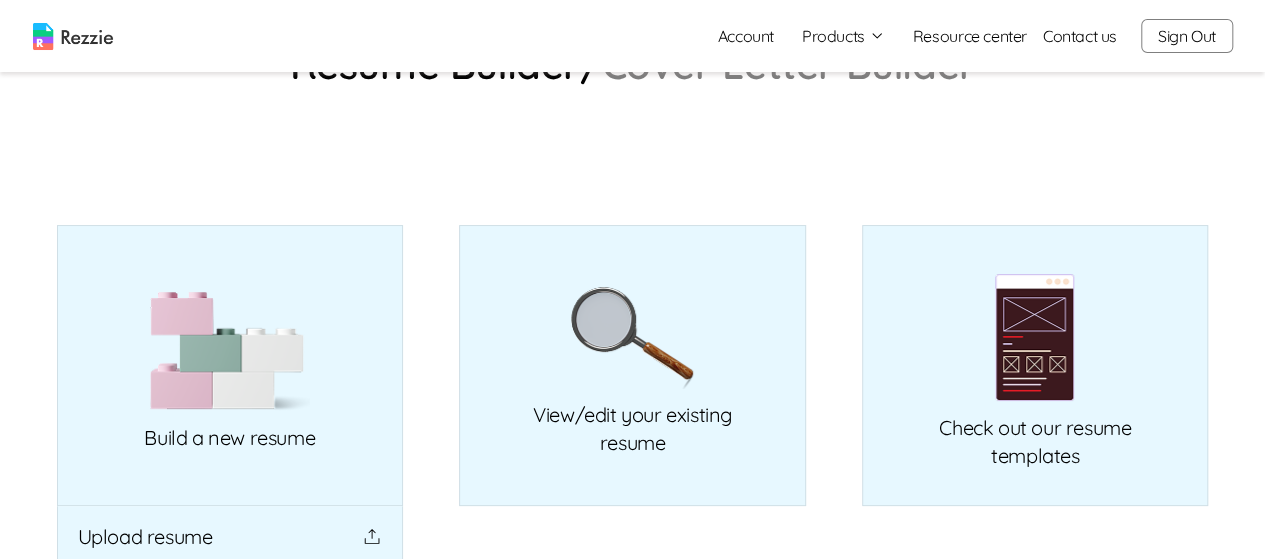 scroll, scrollTop: 0, scrollLeft: 0, axis: both 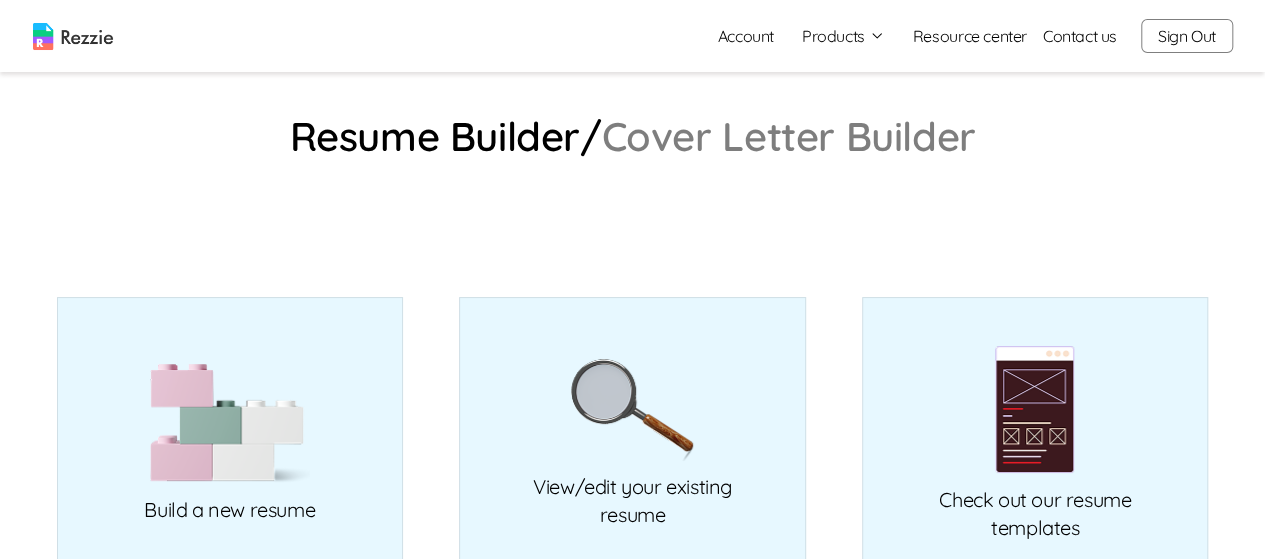 click on "Account" at bounding box center [746, 36] 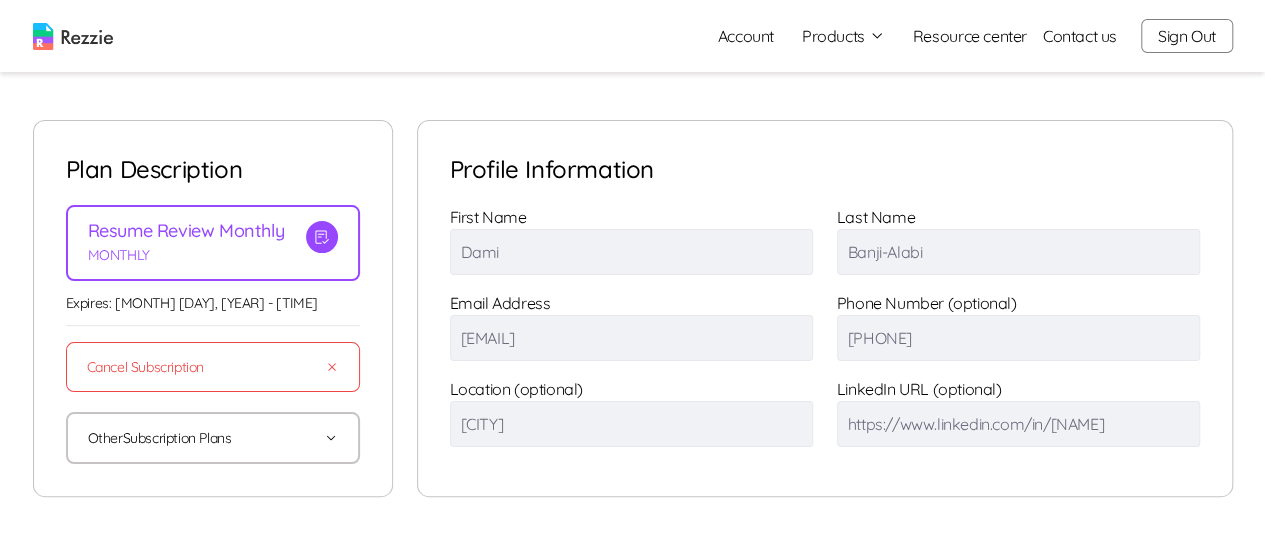 click at bounding box center [73, 36] 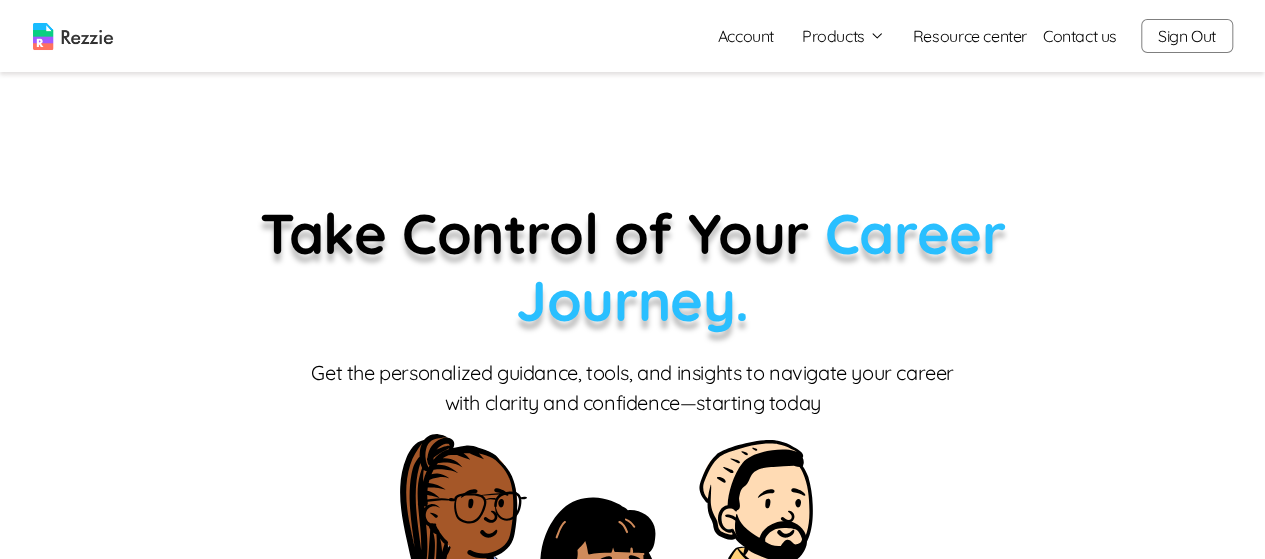 click on "Products" at bounding box center (843, 36) 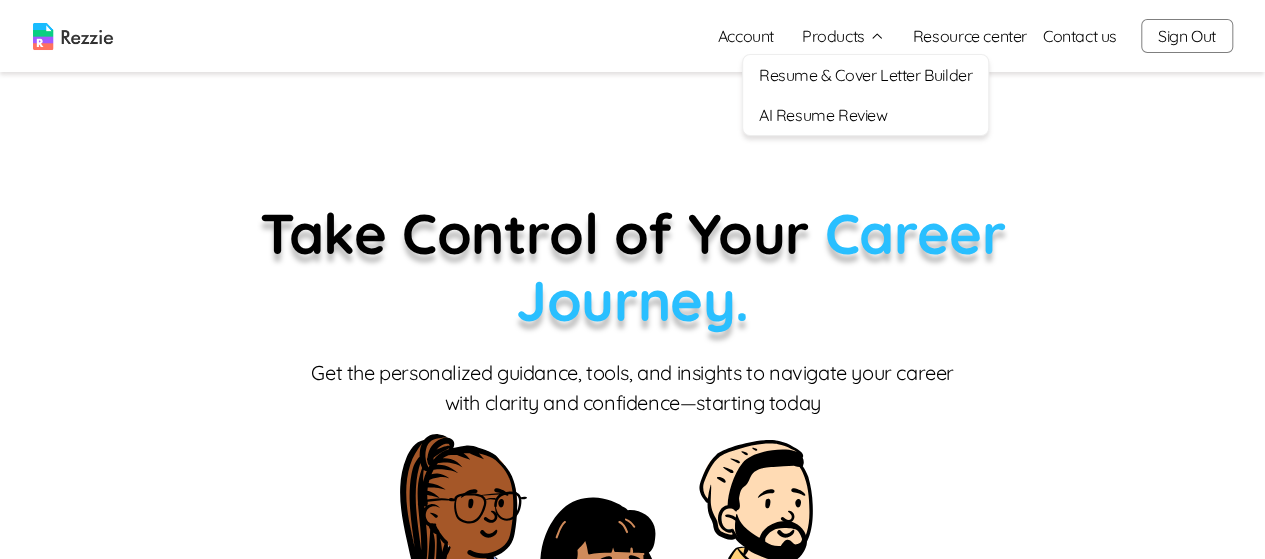click on "Products" at bounding box center (843, 36) 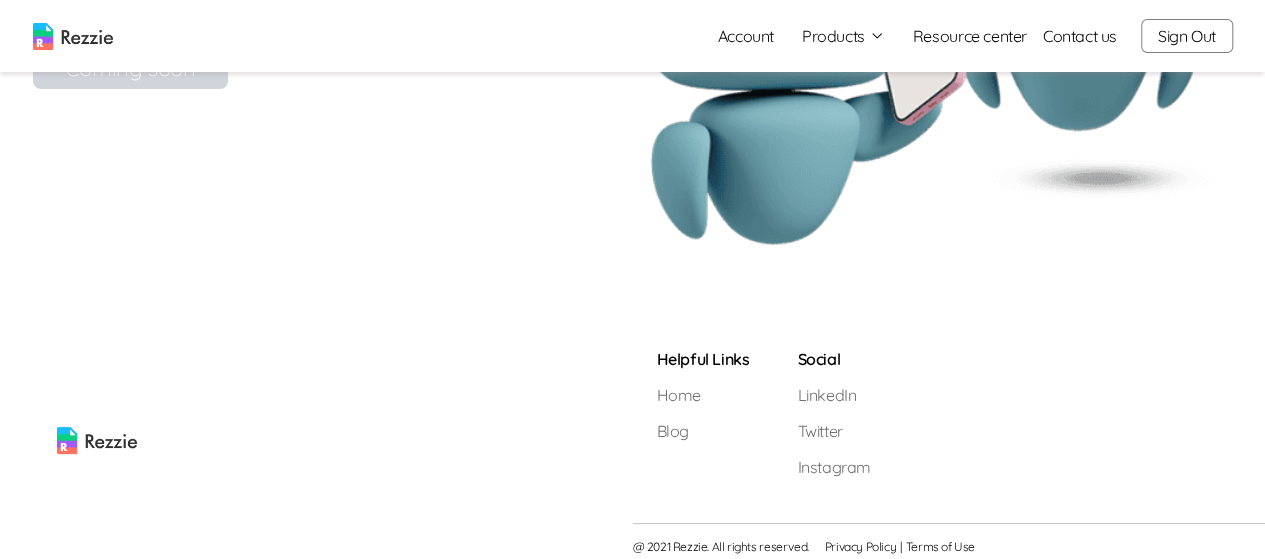 scroll, scrollTop: 2790, scrollLeft: 0, axis: vertical 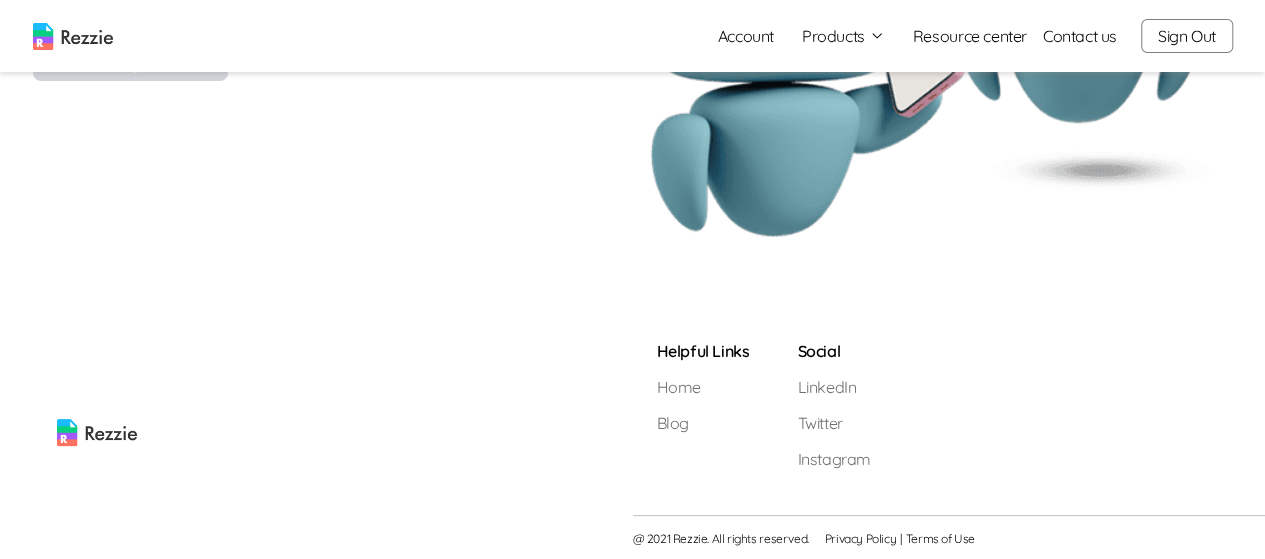 click on "Sign Out" at bounding box center (1187, 36) 